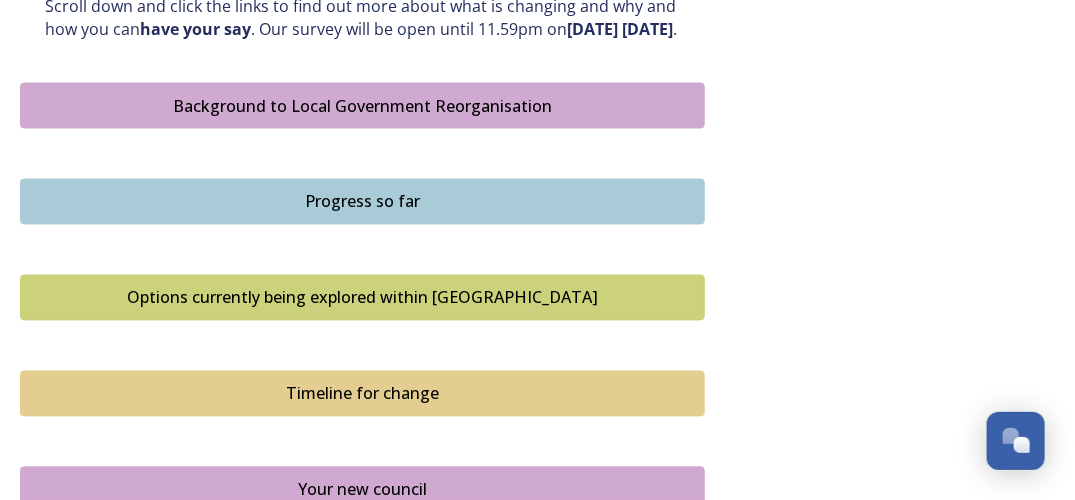 scroll, scrollTop: 1100, scrollLeft: 0, axis: vertical 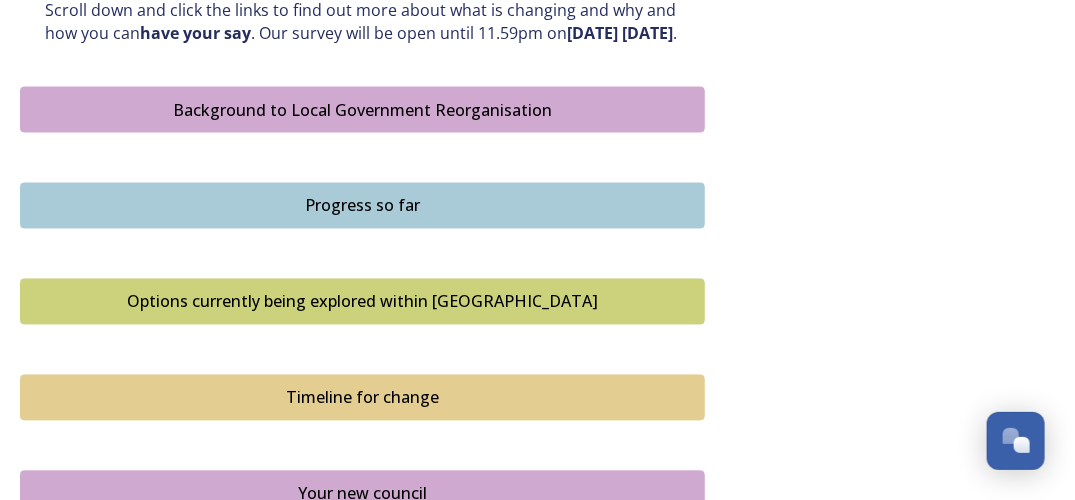 click on "Progress so far" at bounding box center [362, 206] 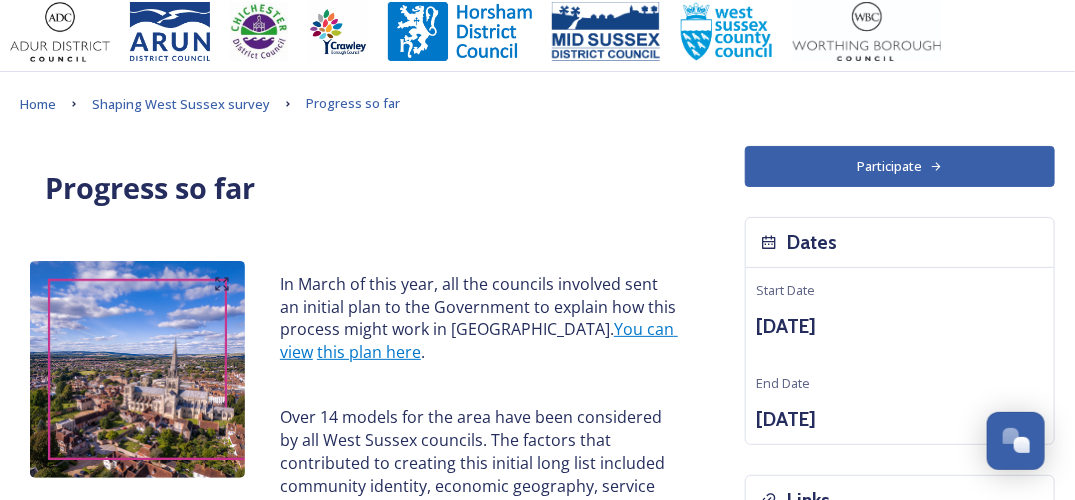 scroll, scrollTop: 0, scrollLeft: 0, axis: both 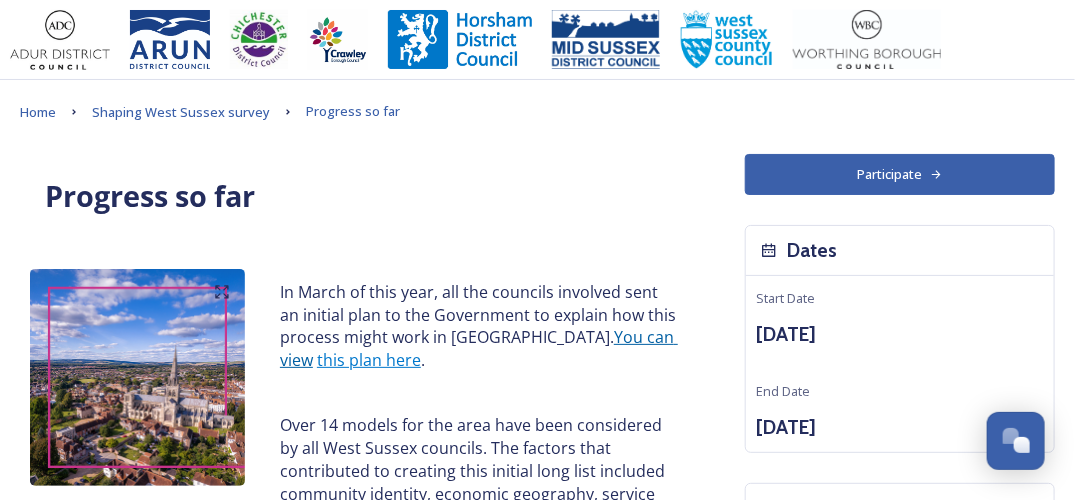 click on "You can view" at bounding box center [479, 348] 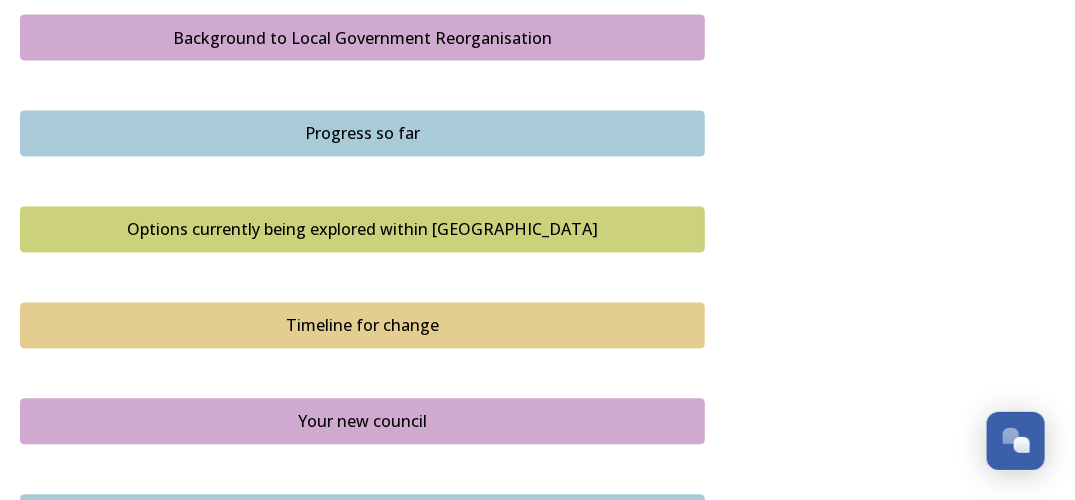 scroll, scrollTop: 1200, scrollLeft: 0, axis: vertical 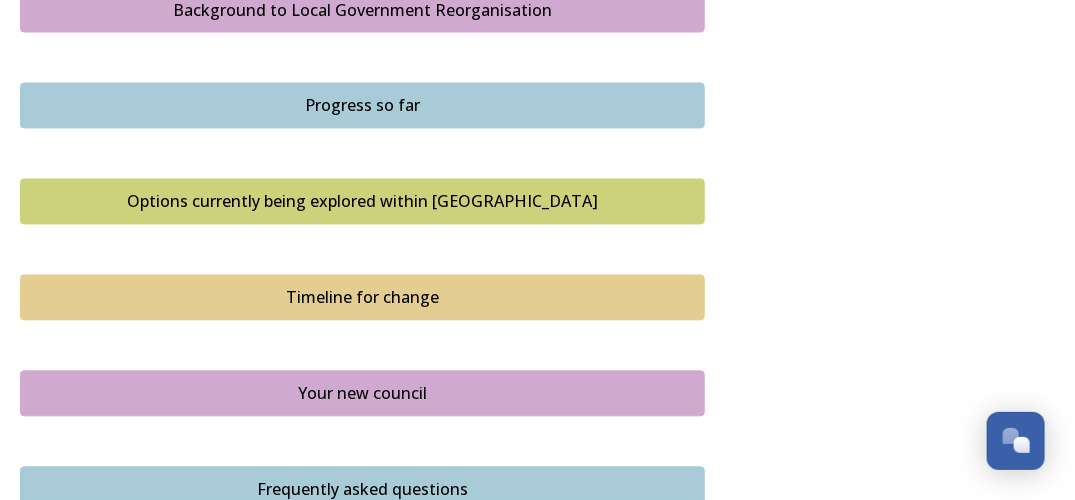 click on "Options currently being explored within West Sussex" at bounding box center [362, 202] 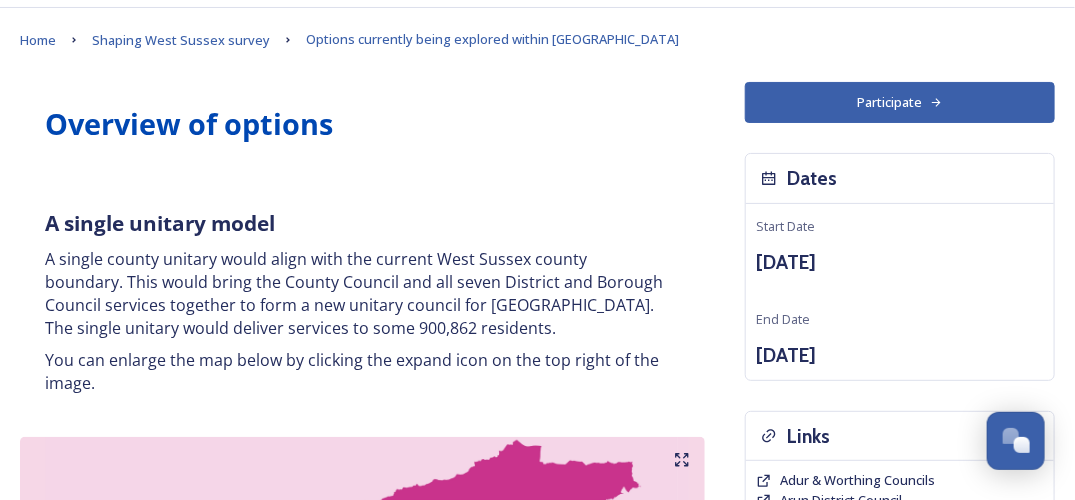 scroll, scrollTop: 100, scrollLeft: 0, axis: vertical 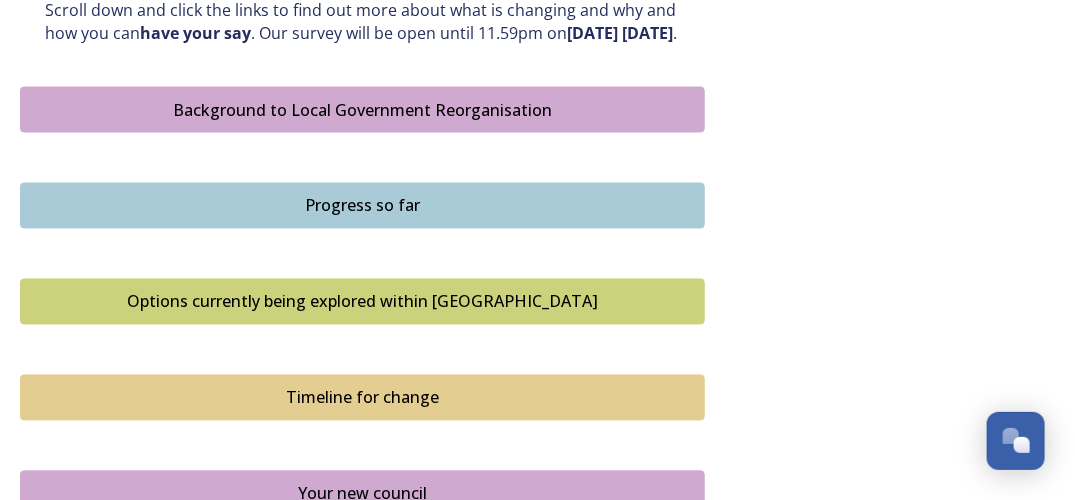 click on "Progress so far" at bounding box center [362, 206] 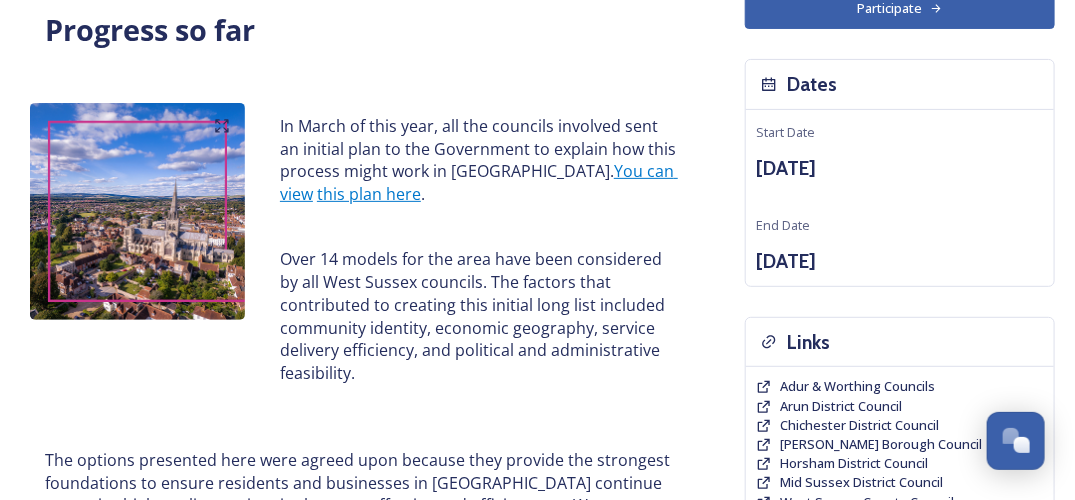scroll, scrollTop: 100, scrollLeft: 0, axis: vertical 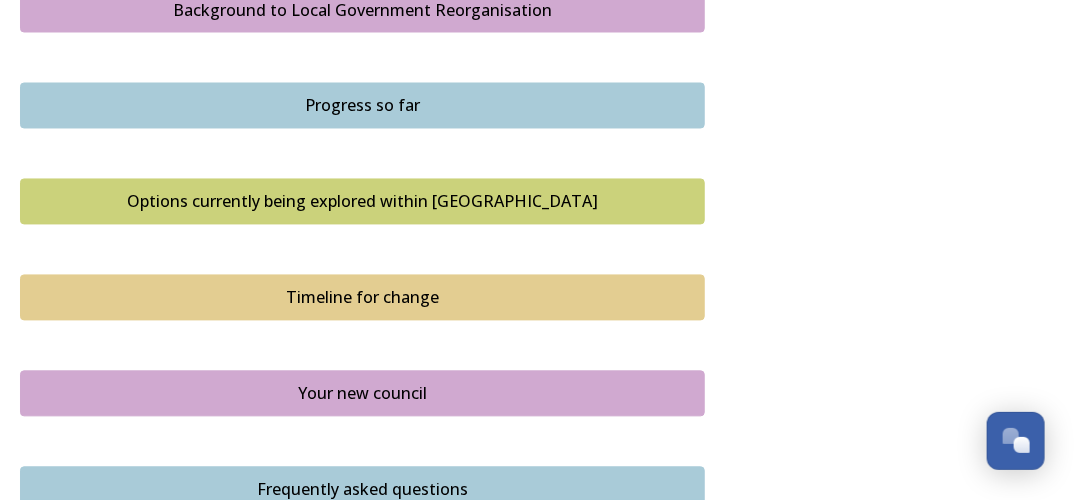 click on "Options currently being explored within West Sussex" at bounding box center [362, 202] 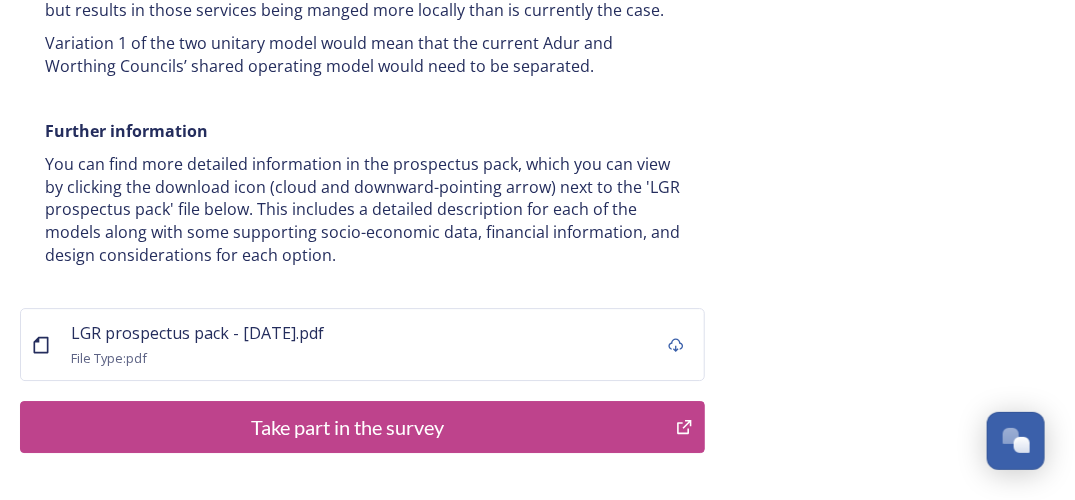 scroll, scrollTop: 4436, scrollLeft: 0, axis: vertical 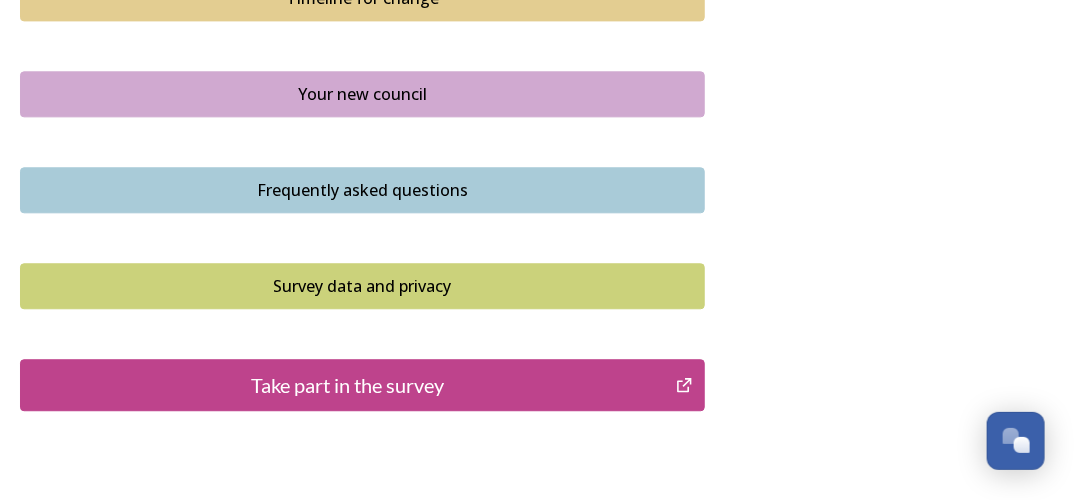 click on "Your new council" at bounding box center (362, 94) 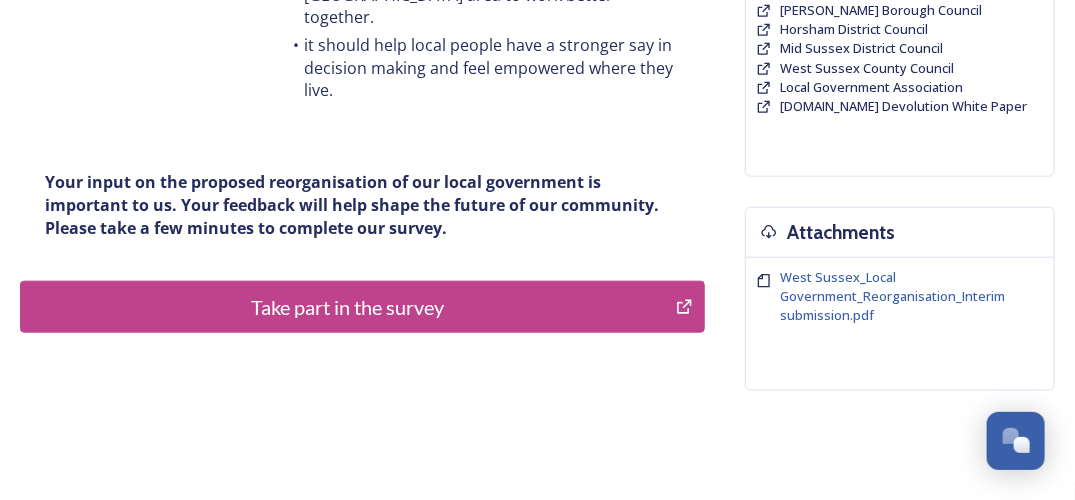 scroll, scrollTop: 677, scrollLeft: 0, axis: vertical 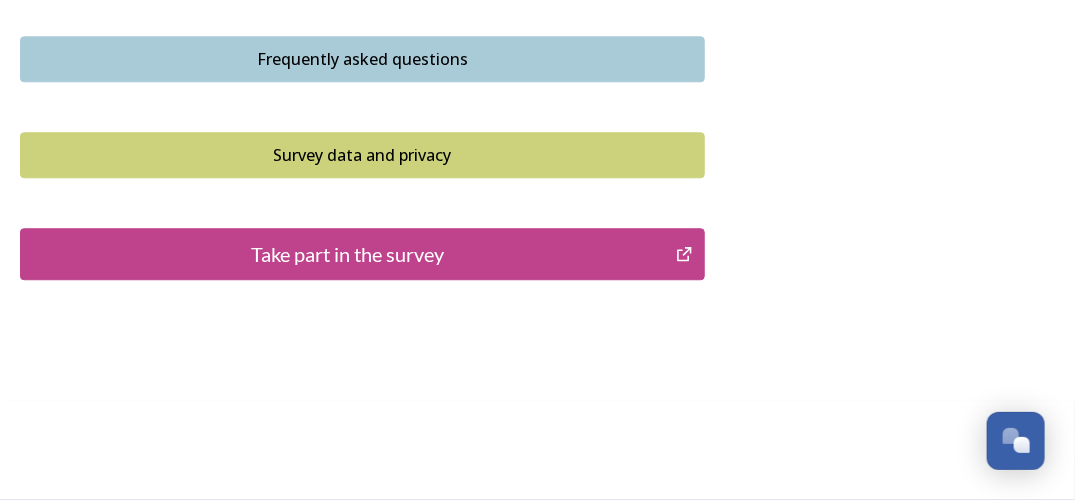 click on "Frequently asked questions" at bounding box center (362, 59) 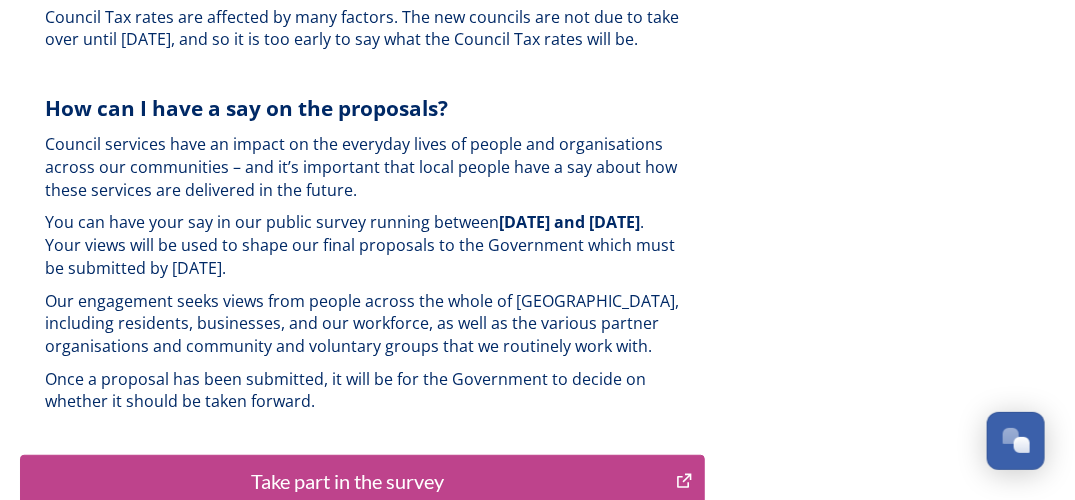 scroll, scrollTop: 5200, scrollLeft: 0, axis: vertical 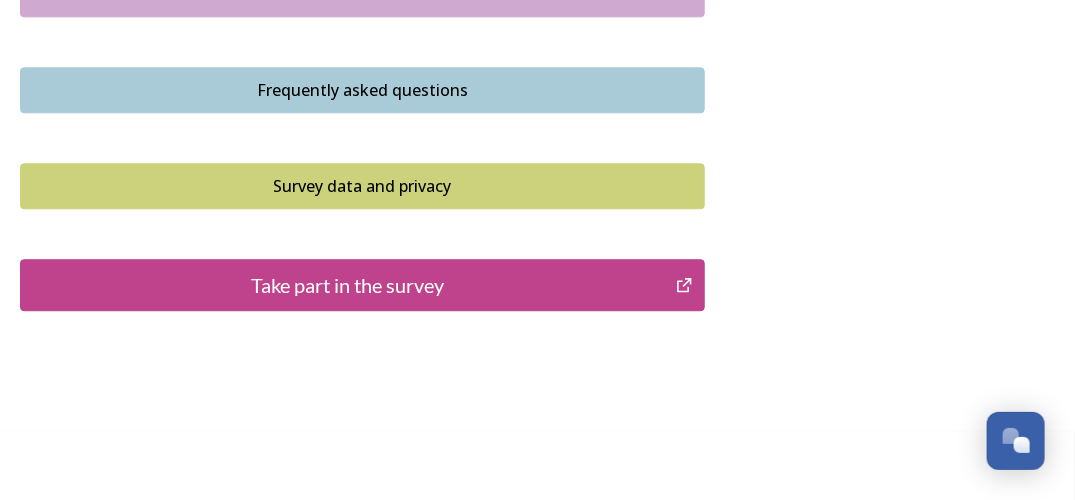 click on "Take part in the survey" at bounding box center [348, 285] 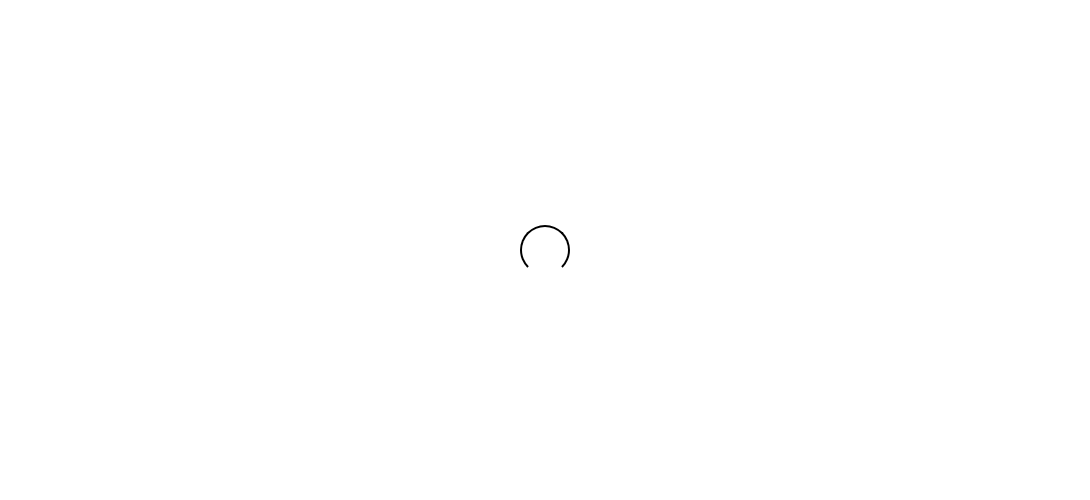 scroll, scrollTop: 0, scrollLeft: 0, axis: both 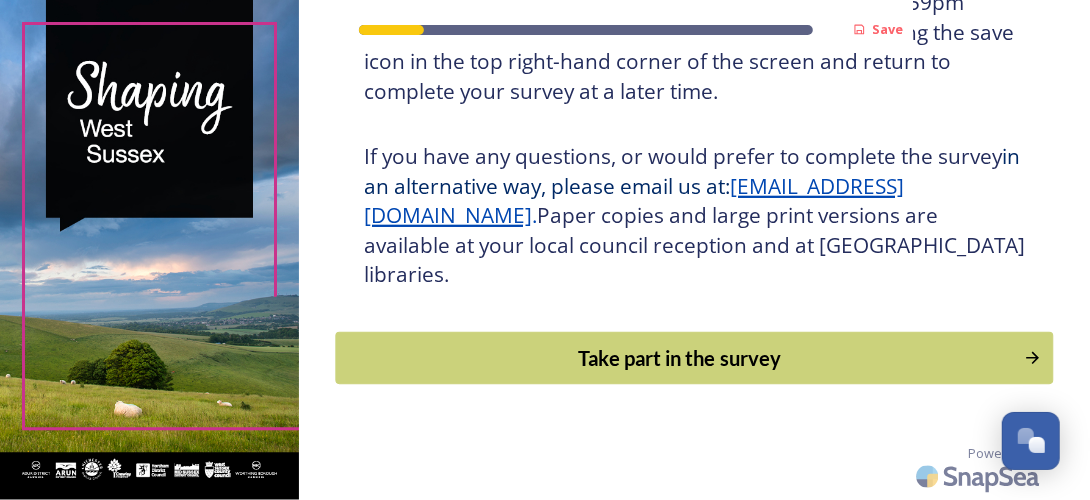 click on "Take part in the survey" at bounding box center (679, 358) 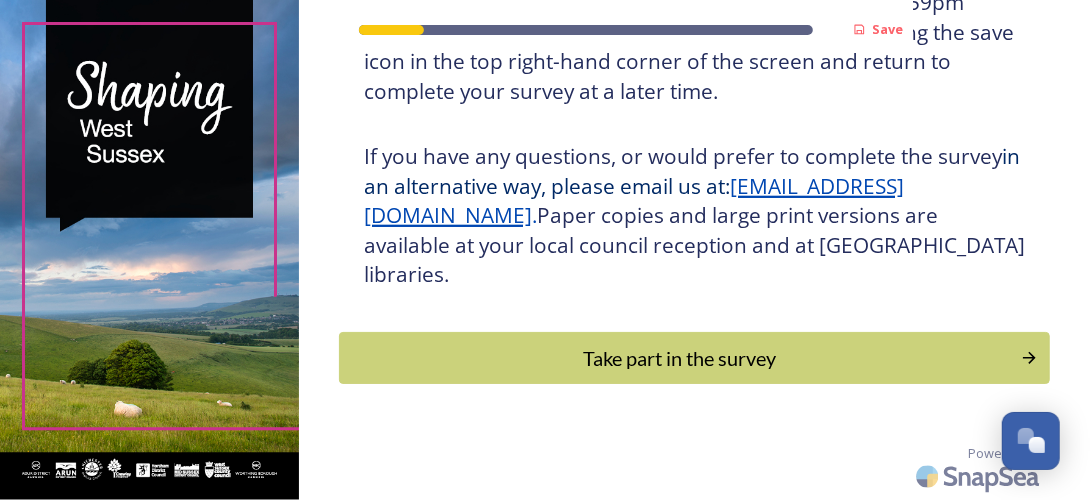 scroll, scrollTop: 0, scrollLeft: 0, axis: both 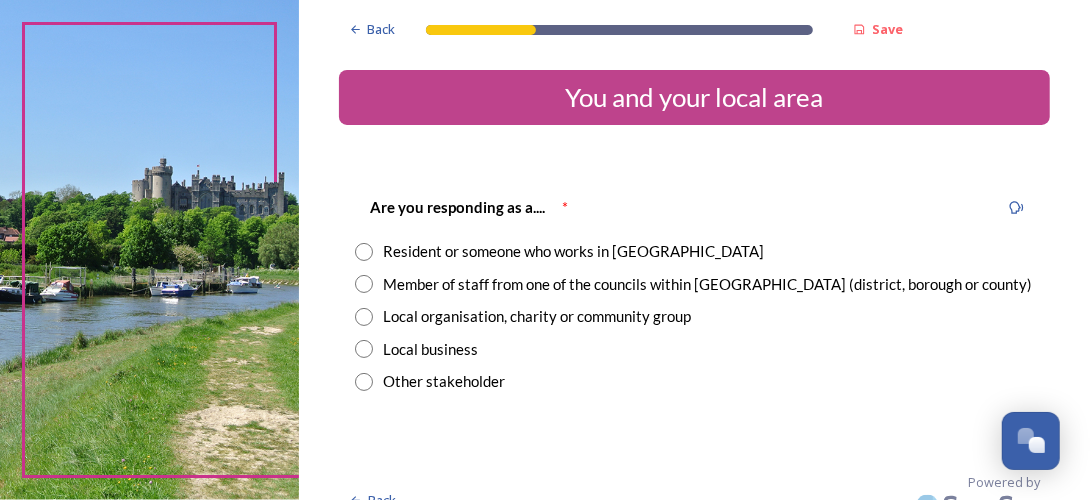 click at bounding box center (364, 284) 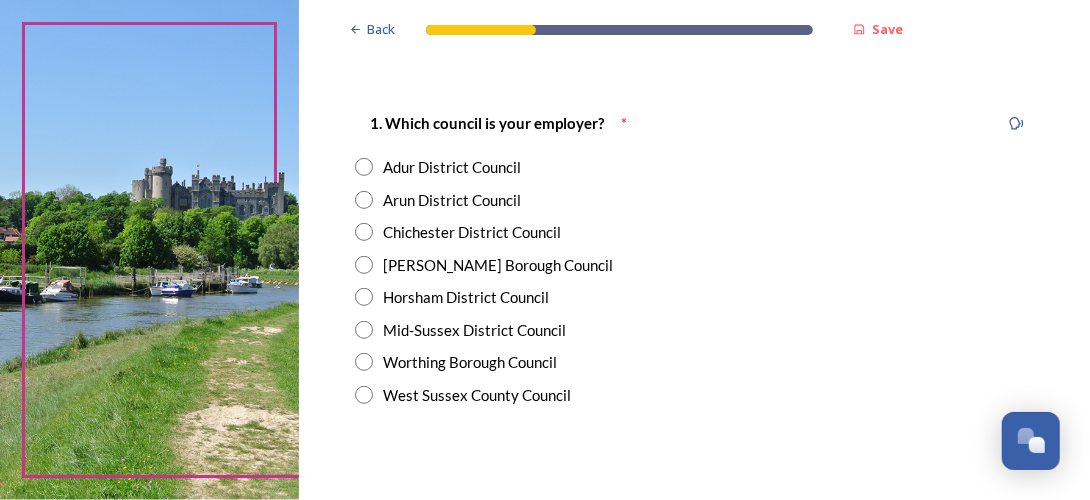 scroll, scrollTop: 400, scrollLeft: 0, axis: vertical 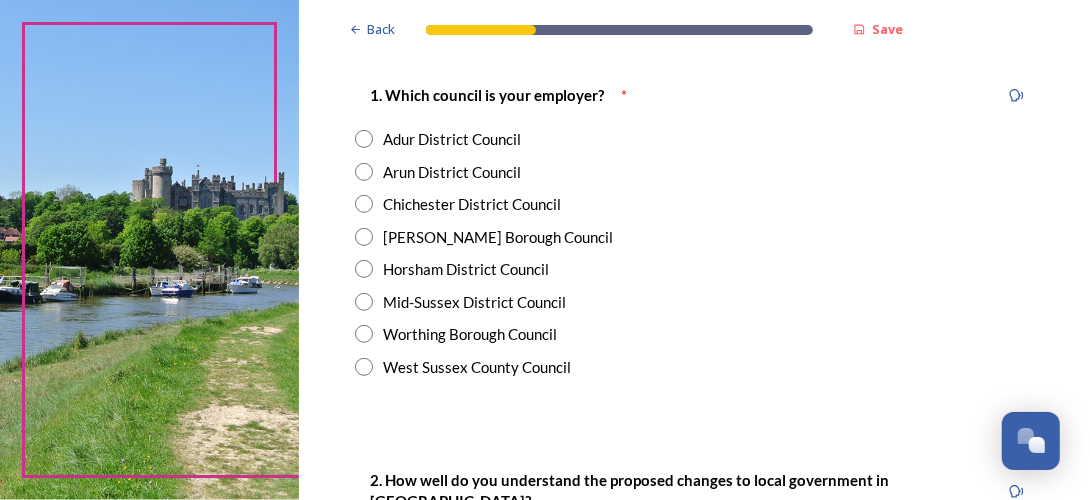 click at bounding box center [364, 367] 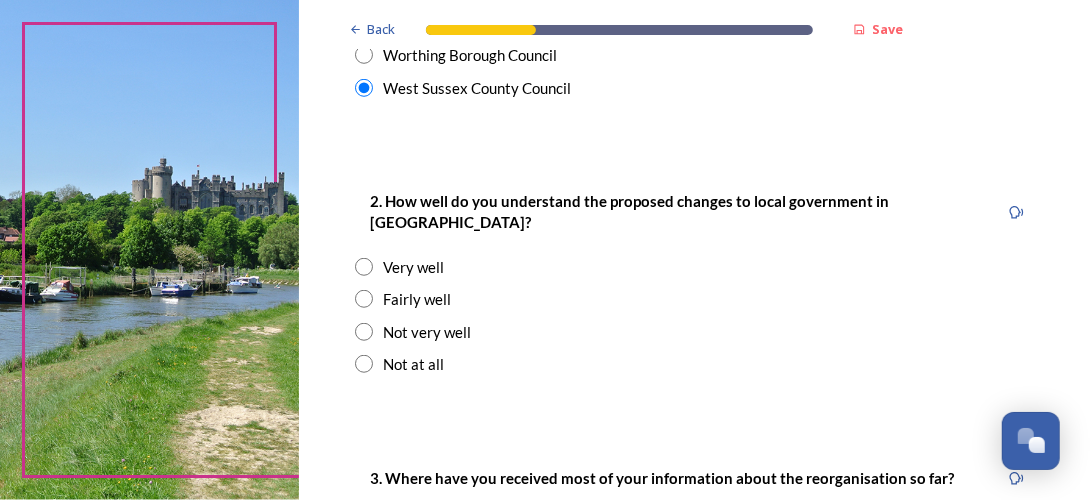 scroll, scrollTop: 700, scrollLeft: 0, axis: vertical 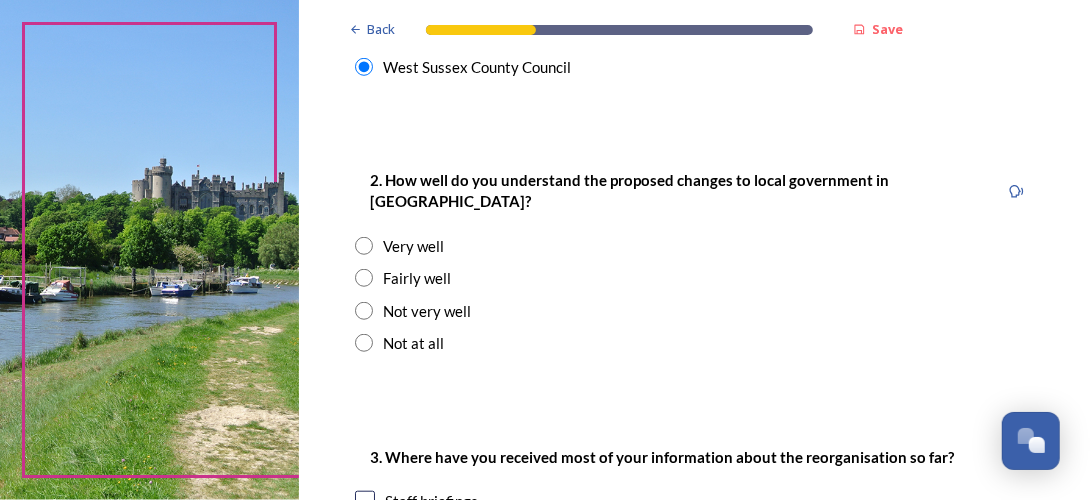 drag, startPoint x: 357, startPoint y: 244, endPoint x: 386, endPoint y: 243, distance: 29.017237 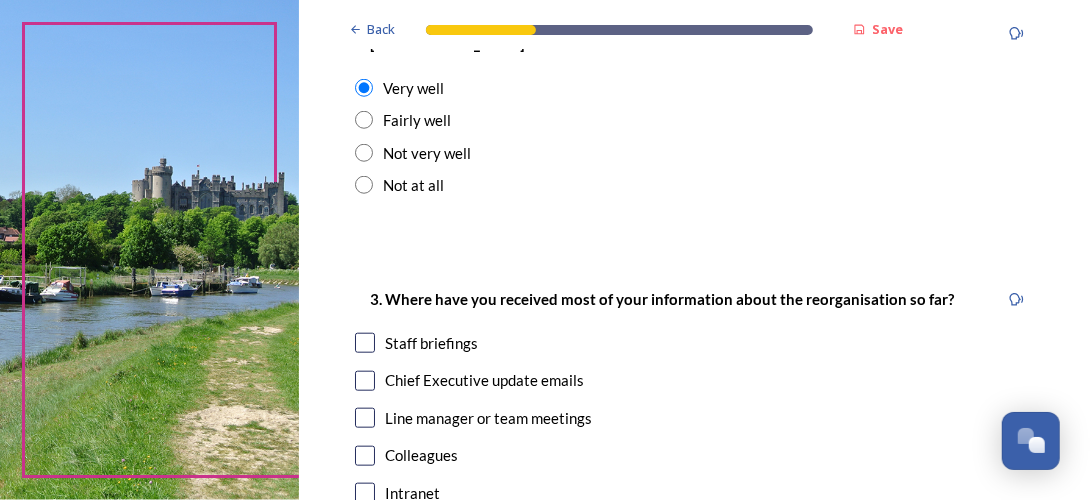 scroll, scrollTop: 900, scrollLeft: 0, axis: vertical 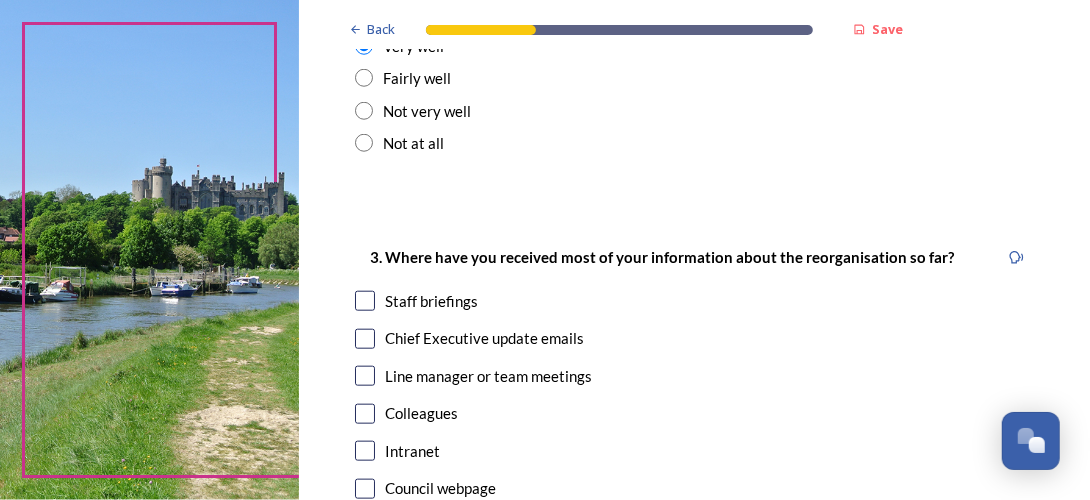 drag, startPoint x: 372, startPoint y: 339, endPoint x: 406, endPoint y: 327, distance: 36.05551 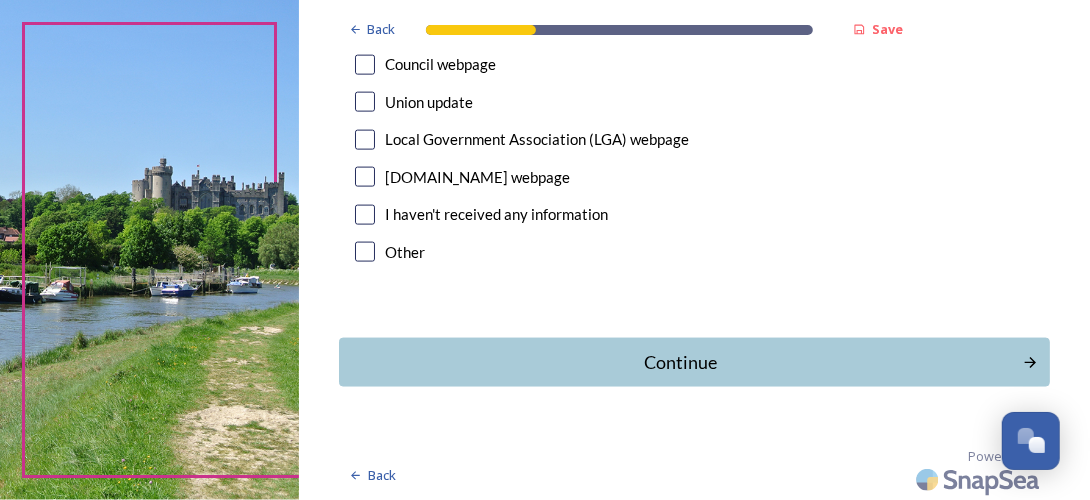 scroll, scrollTop: 1326, scrollLeft: 0, axis: vertical 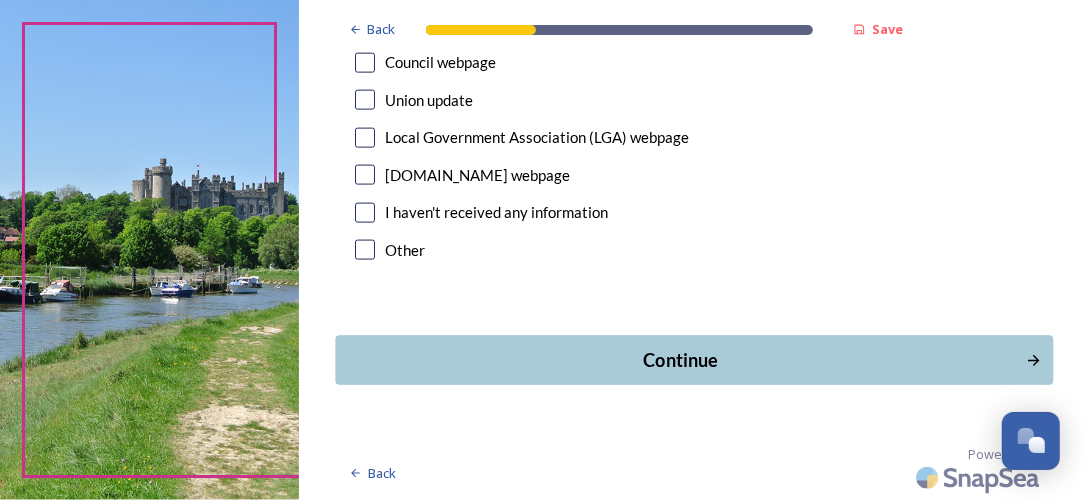 click on "Continue" at bounding box center [680, 360] 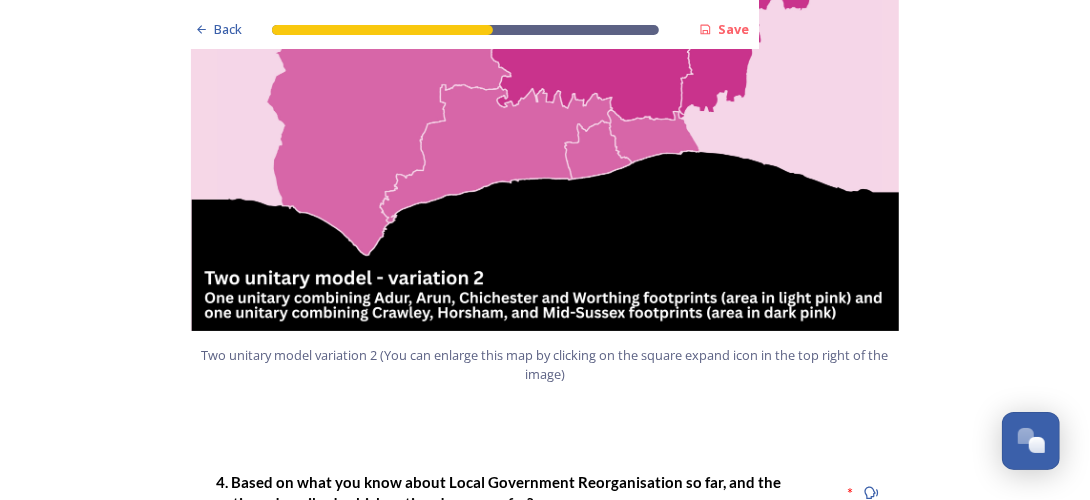 scroll, scrollTop: 2500, scrollLeft: 0, axis: vertical 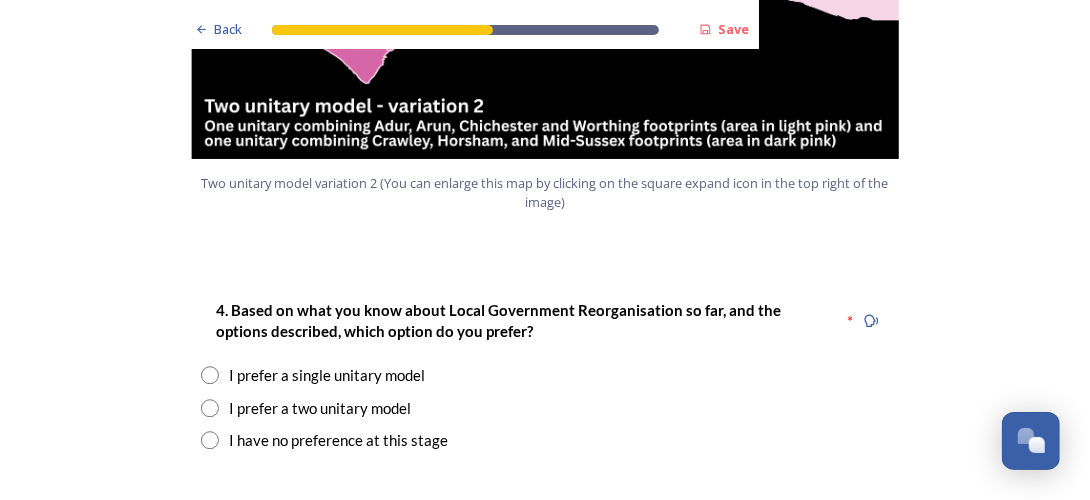 click at bounding box center (210, 375) 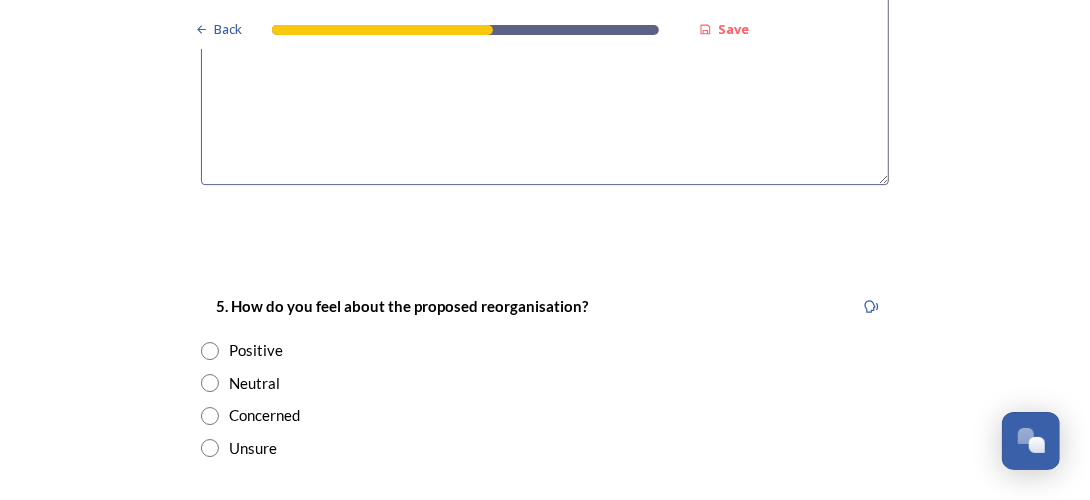 scroll, scrollTop: 3200, scrollLeft: 0, axis: vertical 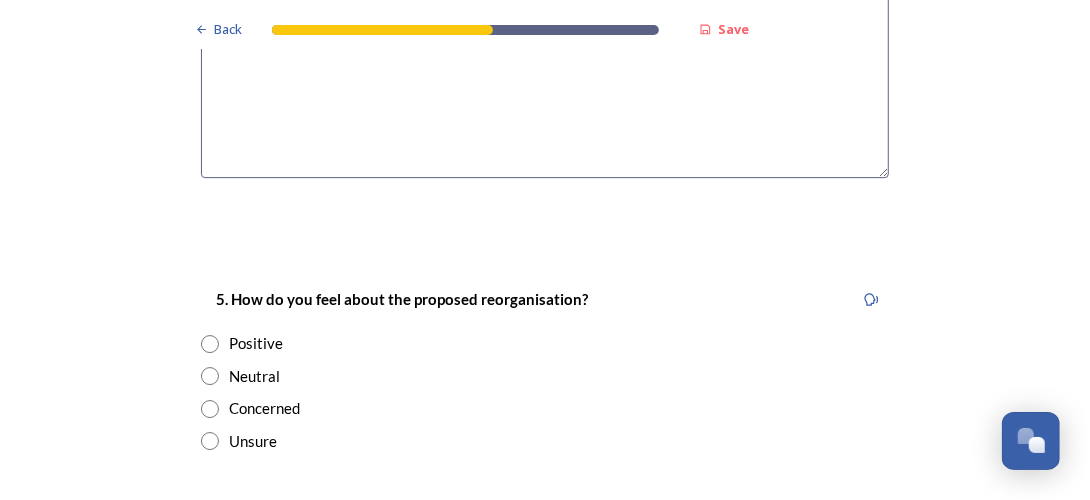 click at bounding box center (210, 344) 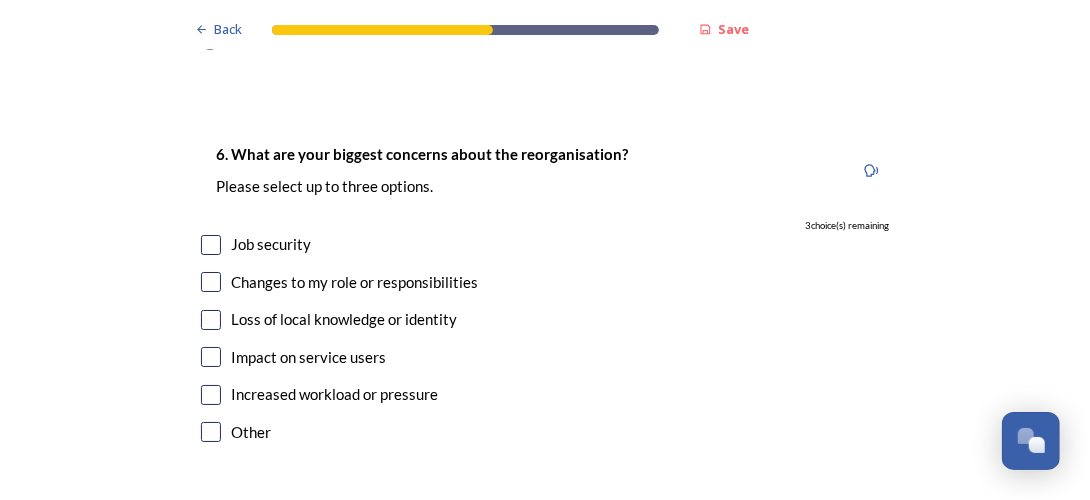 scroll, scrollTop: 3700, scrollLeft: 0, axis: vertical 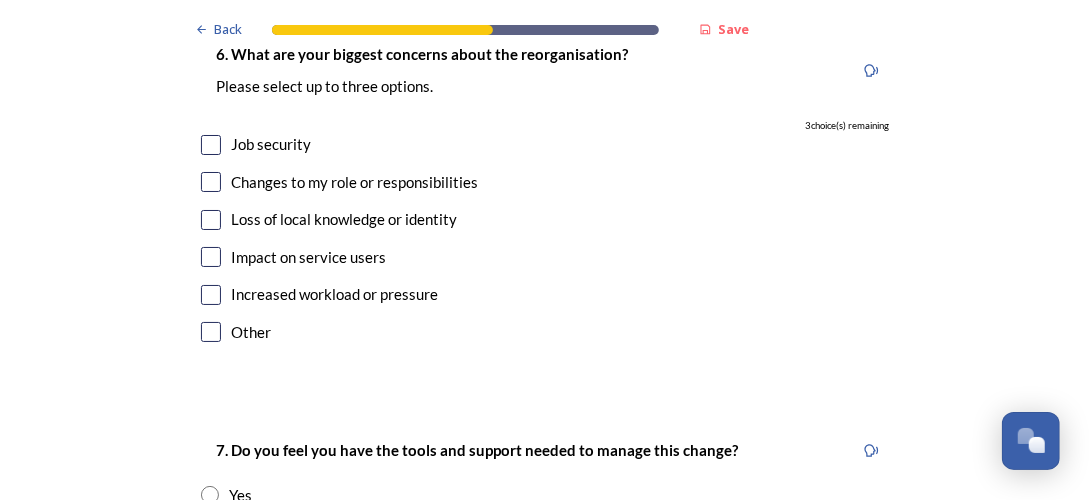 click at bounding box center (211, 332) 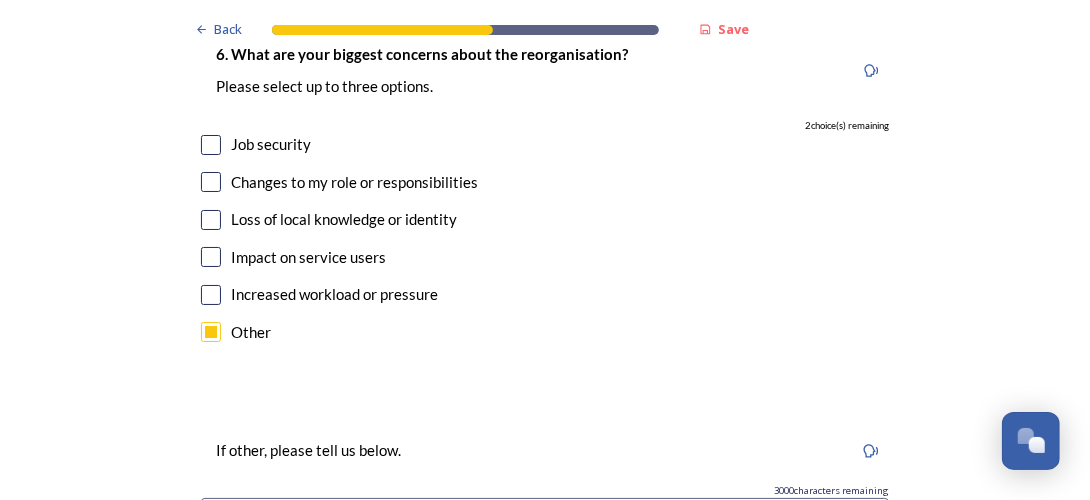 click at bounding box center (211, 332) 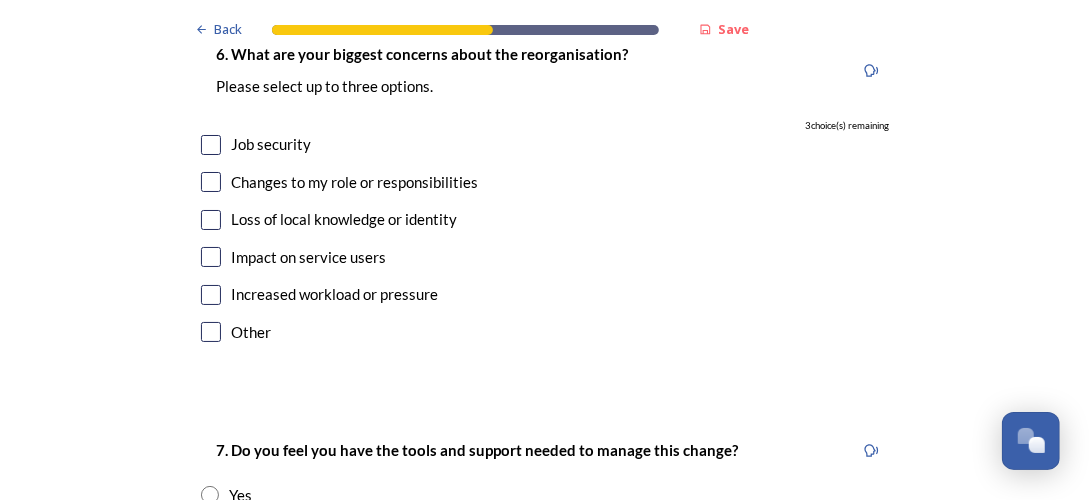 click at bounding box center [211, 257] 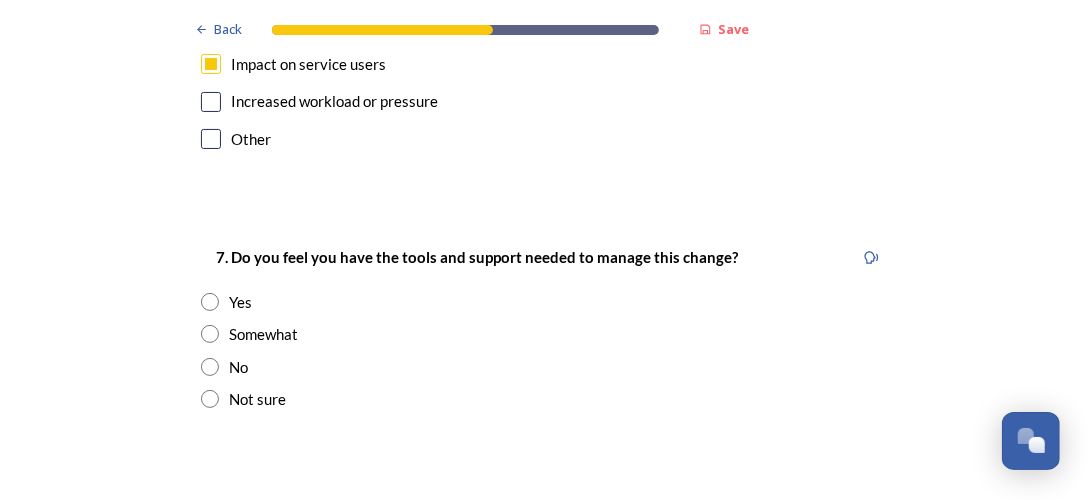 scroll, scrollTop: 3900, scrollLeft: 0, axis: vertical 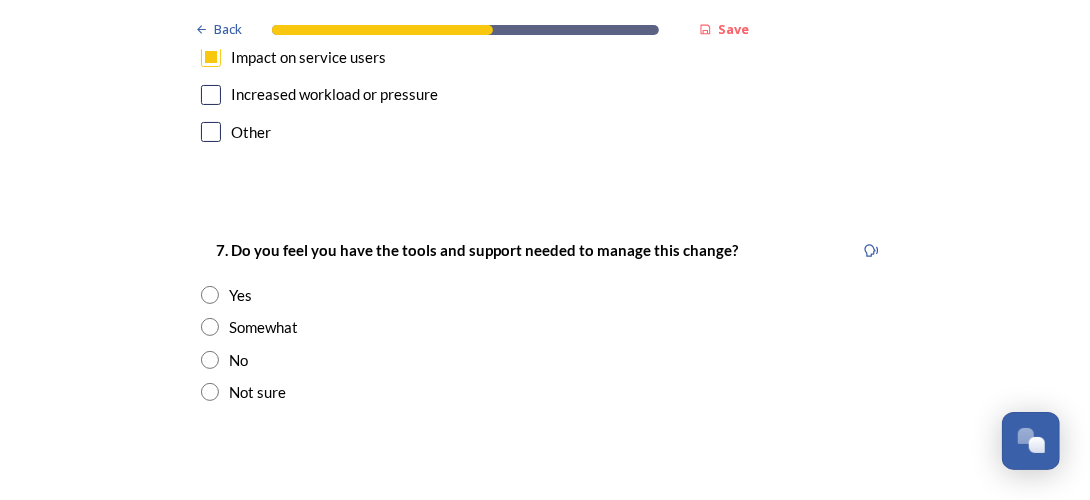 click at bounding box center (210, 295) 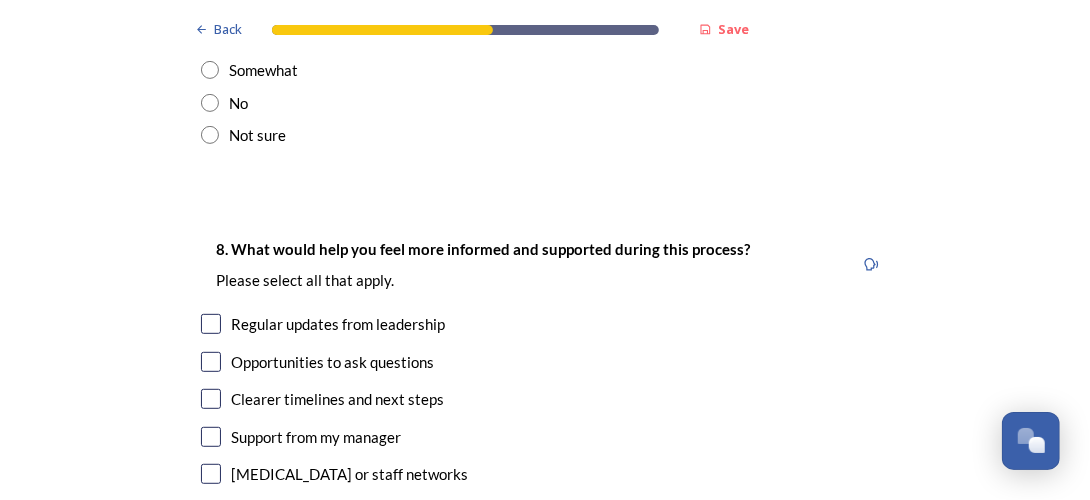 scroll, scrollTop: 4200, scrollLeft: 0, axis: vertical 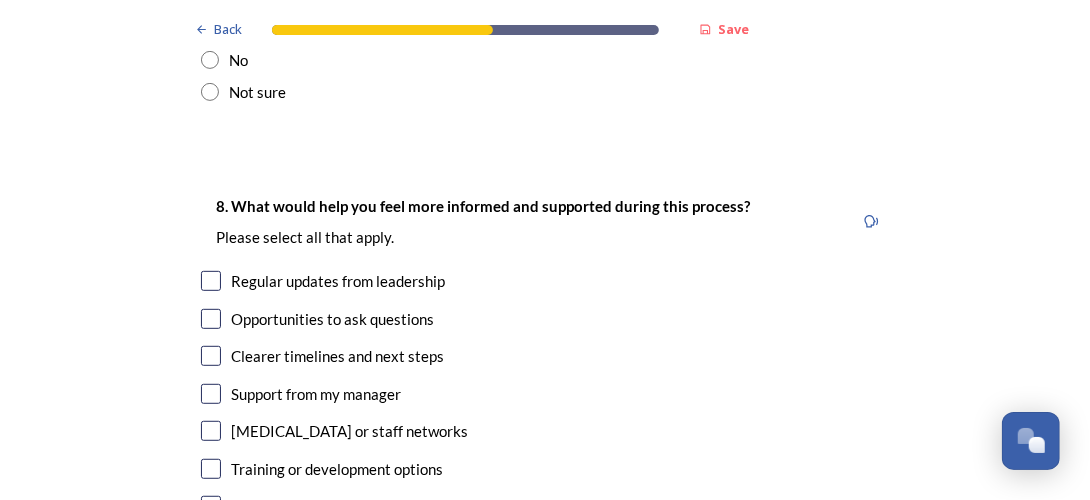 click at bounding box center (211, 356) 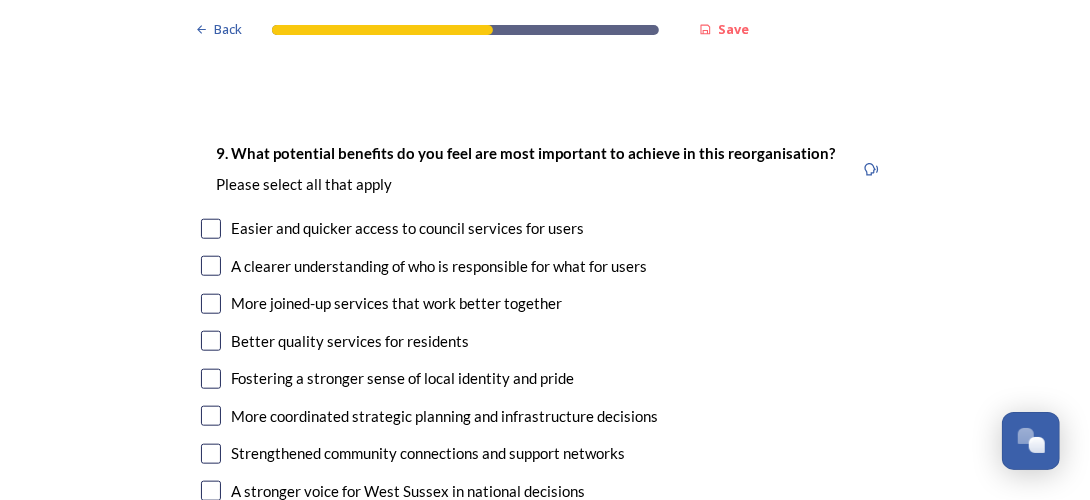 scroll, scrollTop: 4700, scrollLeft: 0, axis: vertical 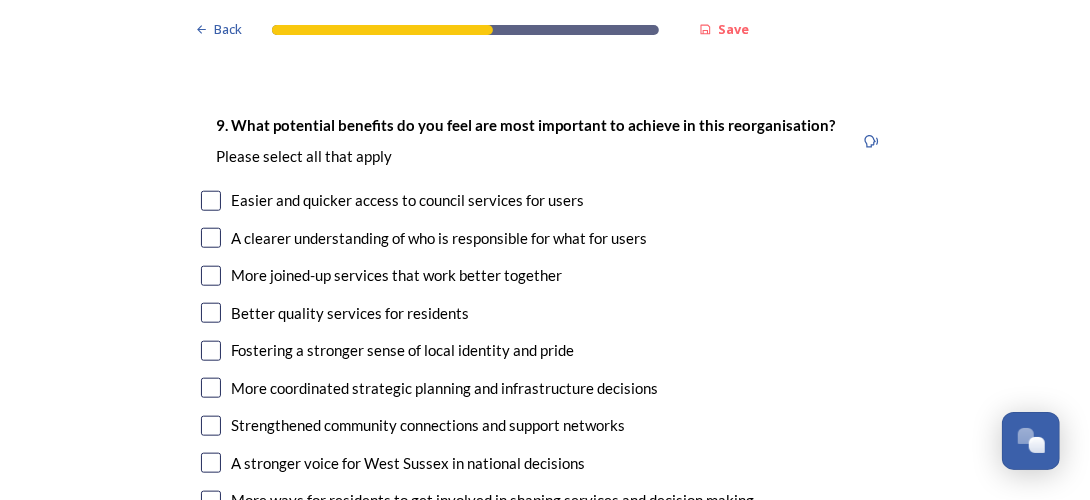click at bounding box center (211, 201) 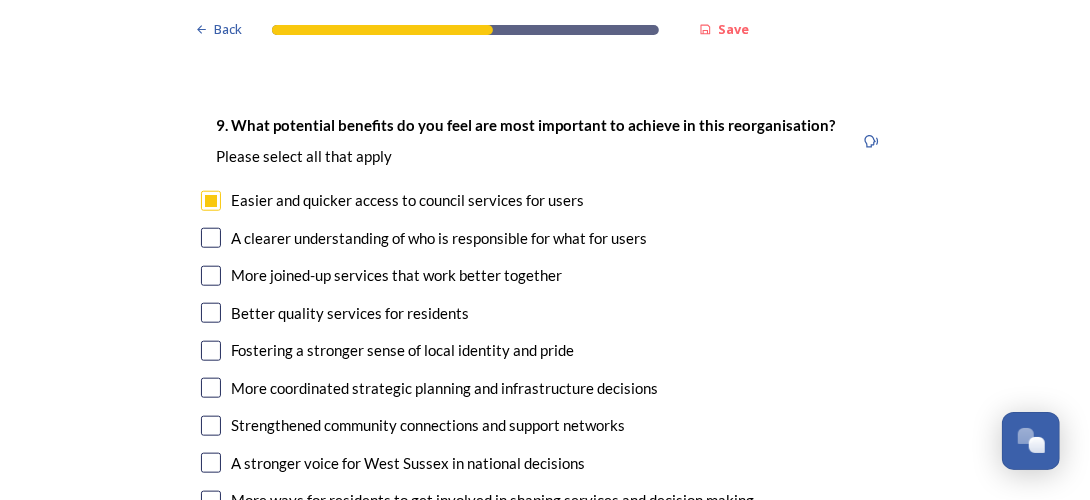click at bounding box center (211, 238) 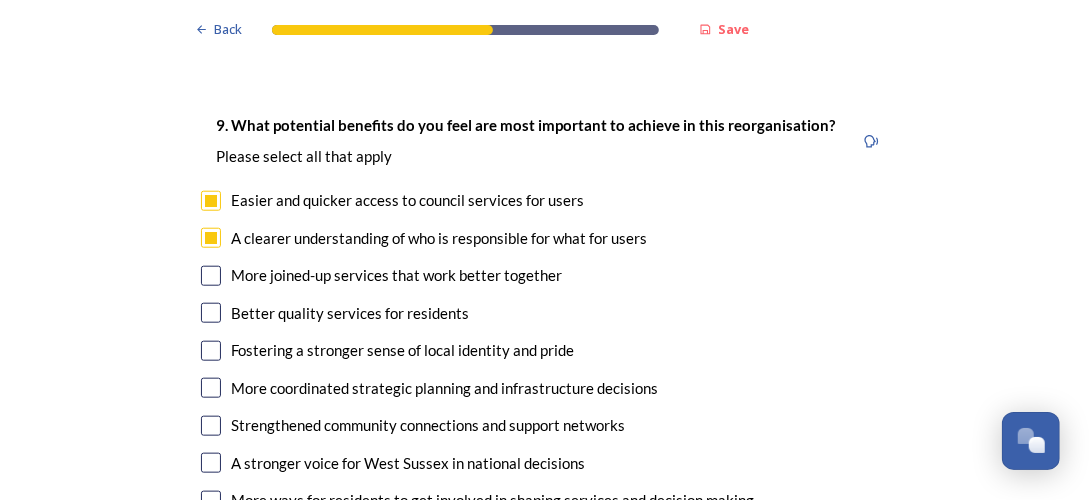 click at bounding box center [211, 276] 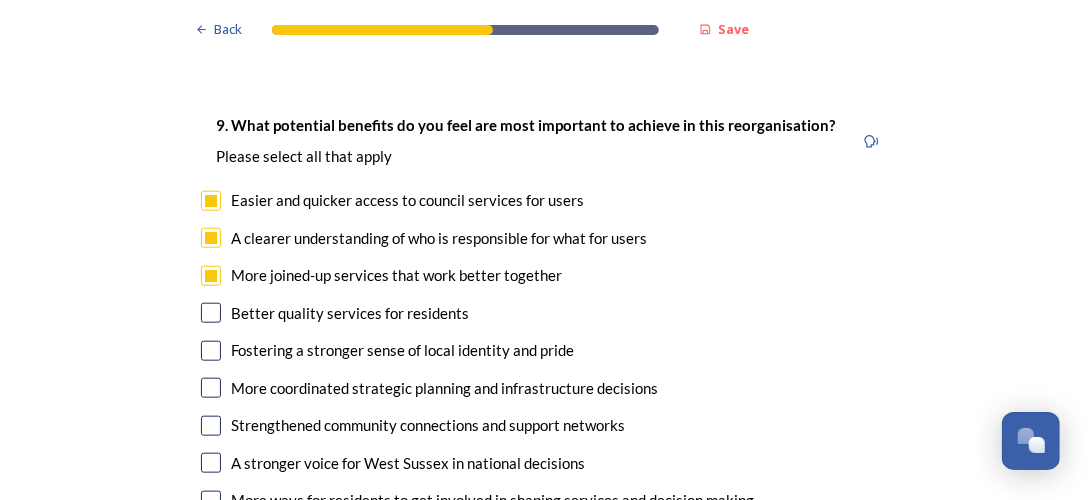 scroll, scrollTop: 4800, scrollLeft: 0, axis: vertical 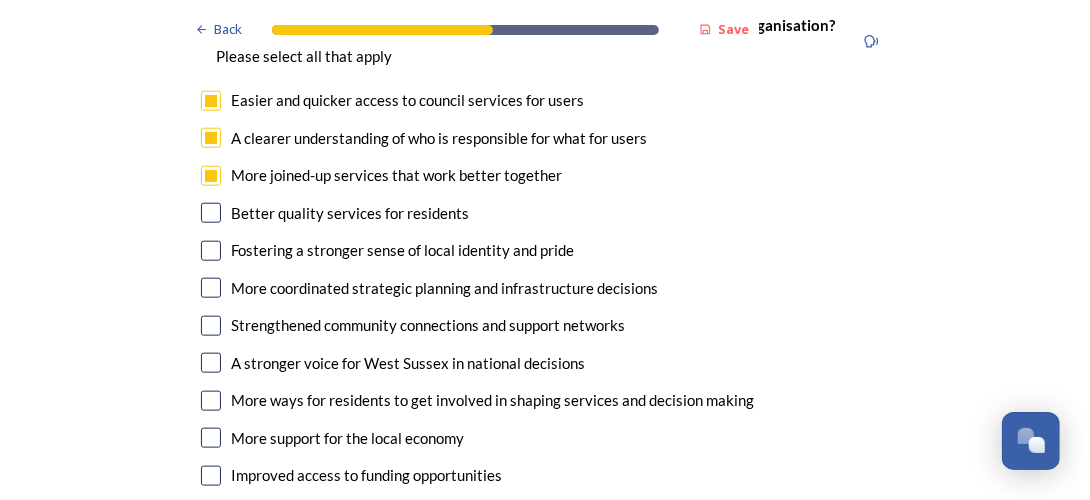 click at bounding box center (211, 288) 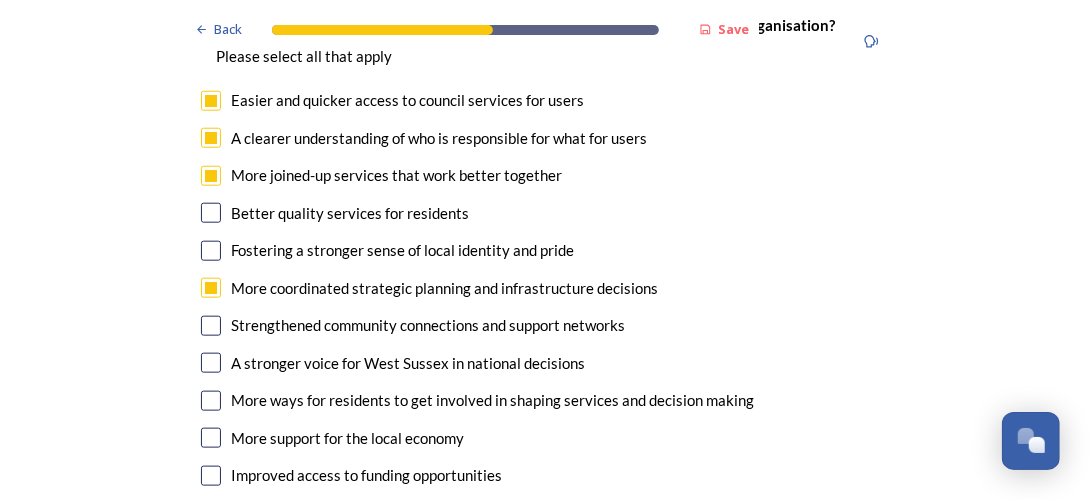 click at bounding box center [211, 326] 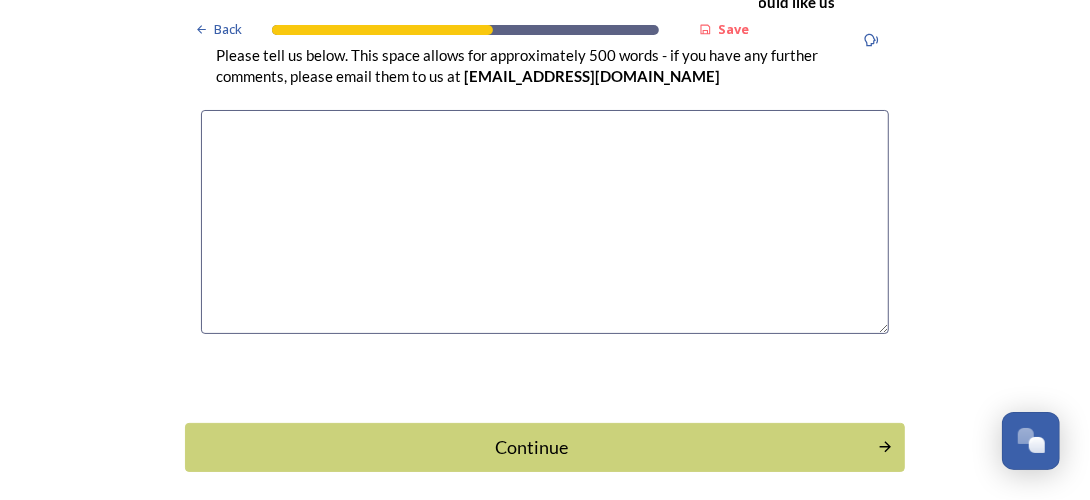 scroll, scrollTop: 5944, scrollLeft: 0, axis: vertical 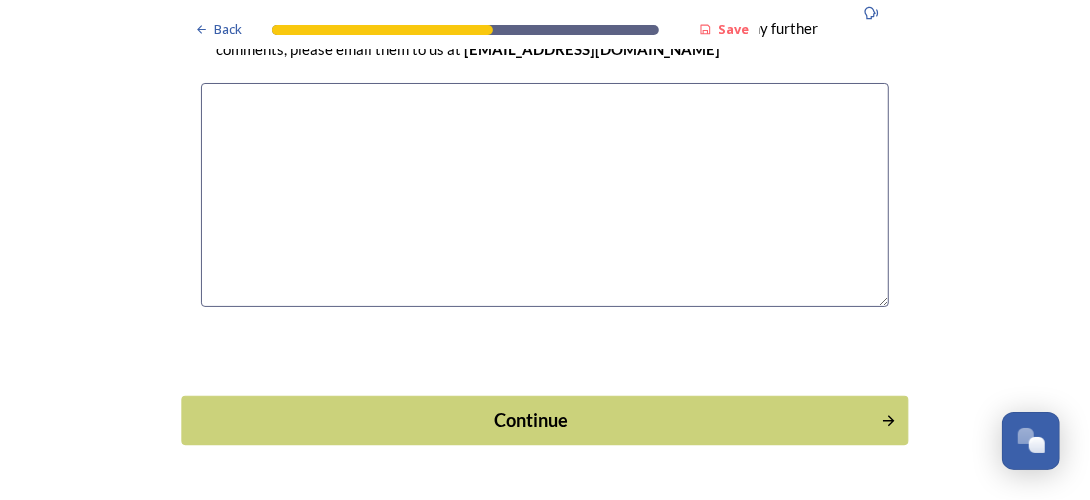 click on "Continue" at bounding box center (531, 420) 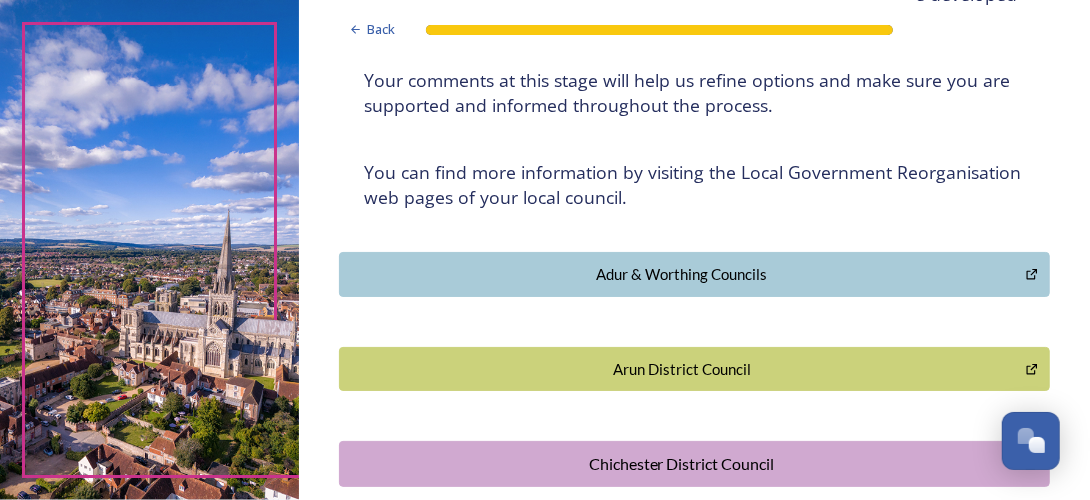 scroll, scrollTop: 400, scrollLeft: 0, axis: vertical 